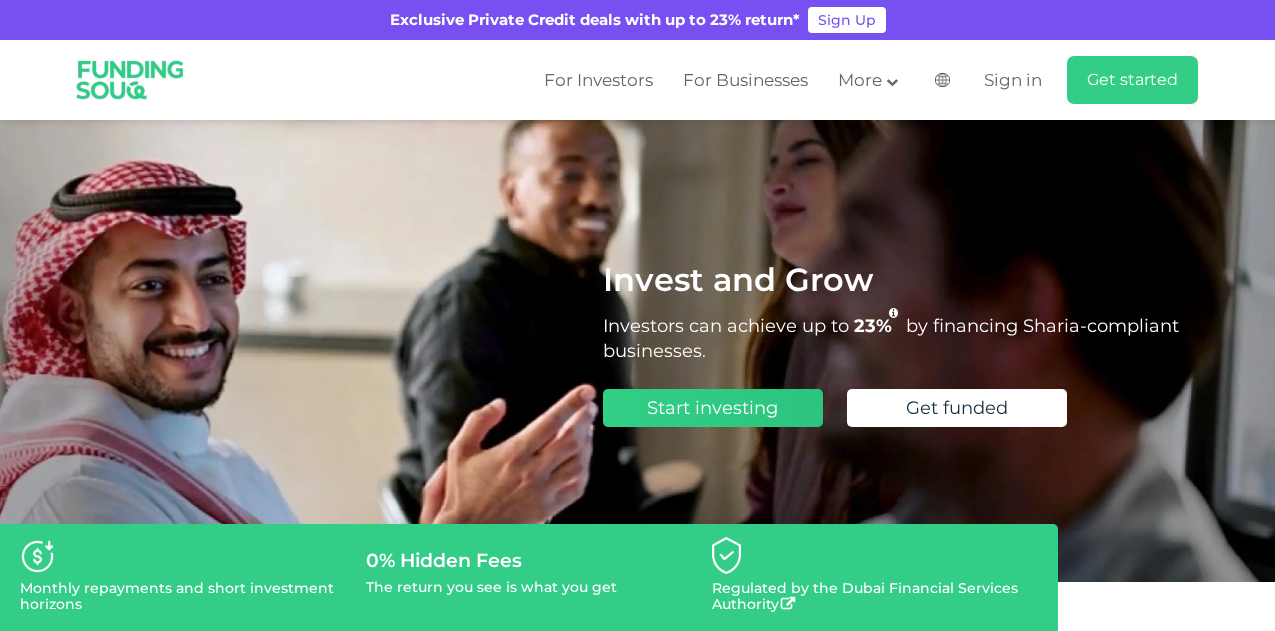 scroll, scrollTop: 0, scrollLeft: 0, axis: both 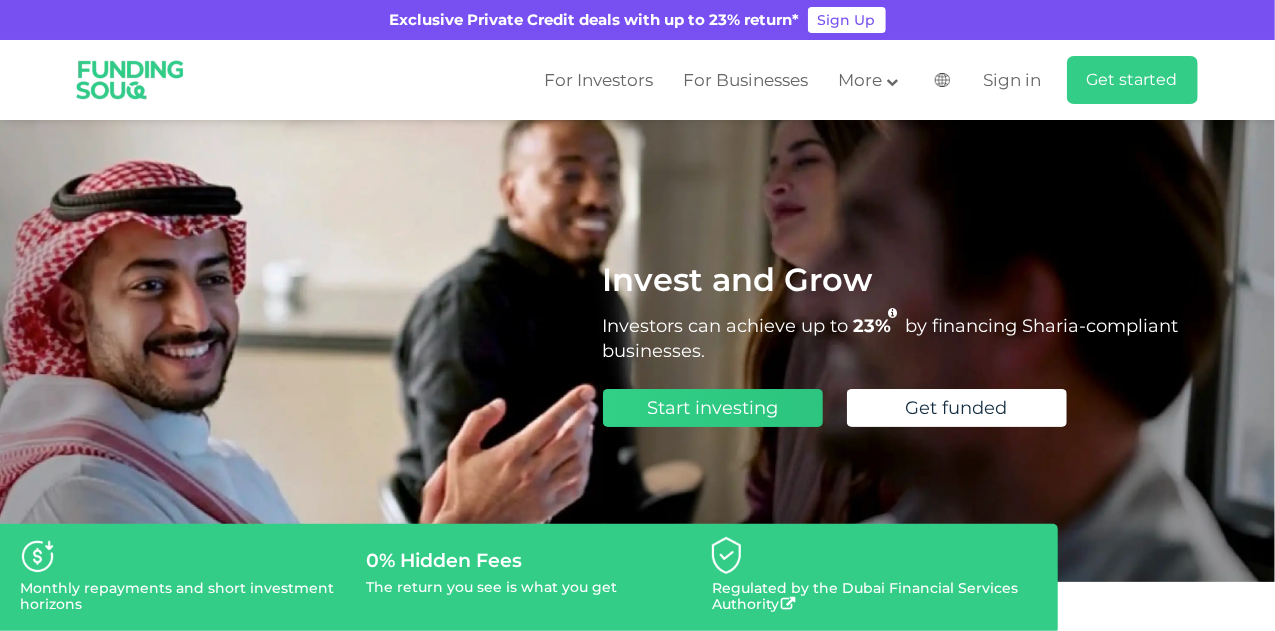 click on "Start investing" at bounding box center (712, 408) 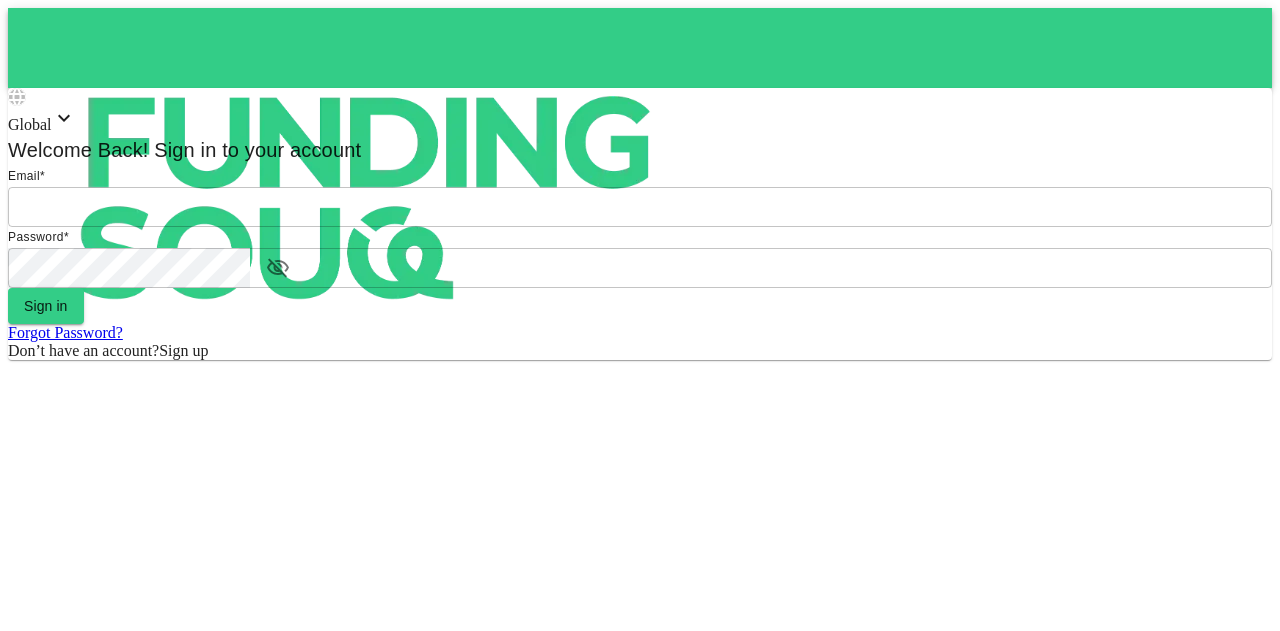 scroll, scrollTop: 0, scrollLeft: 0, axis: both 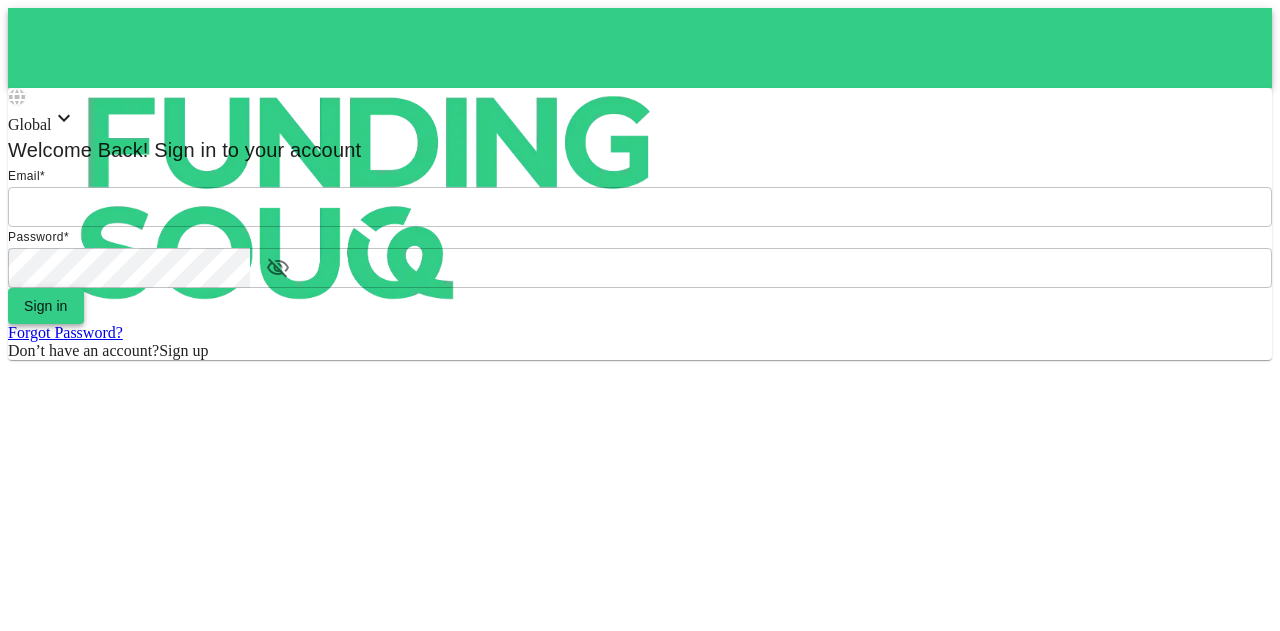 type on "[EMAIL]" 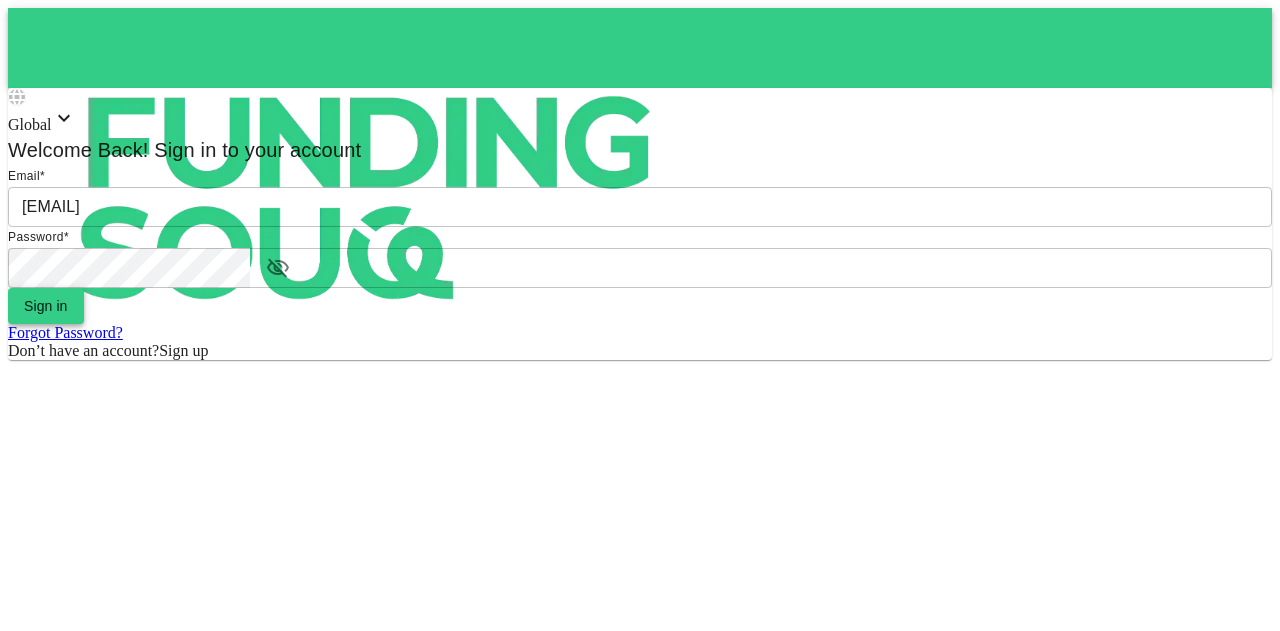 click on "Sign in" at bounding box center (46, 306) 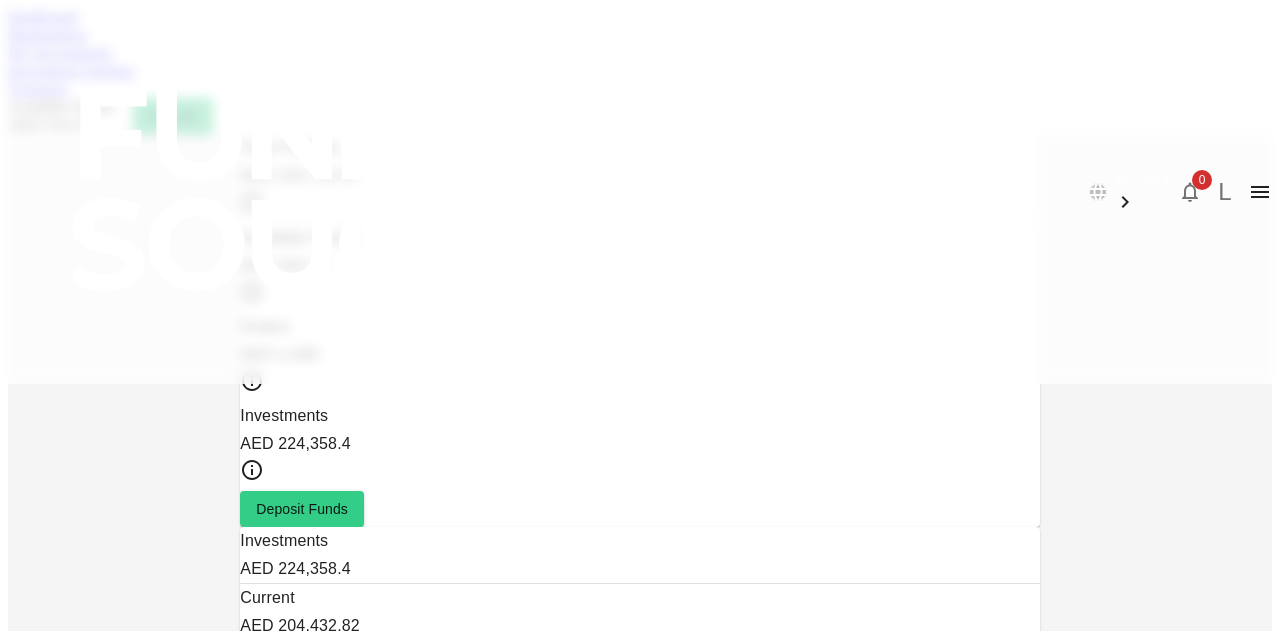 click on "Marketplace" at bounding box center [48, 34] 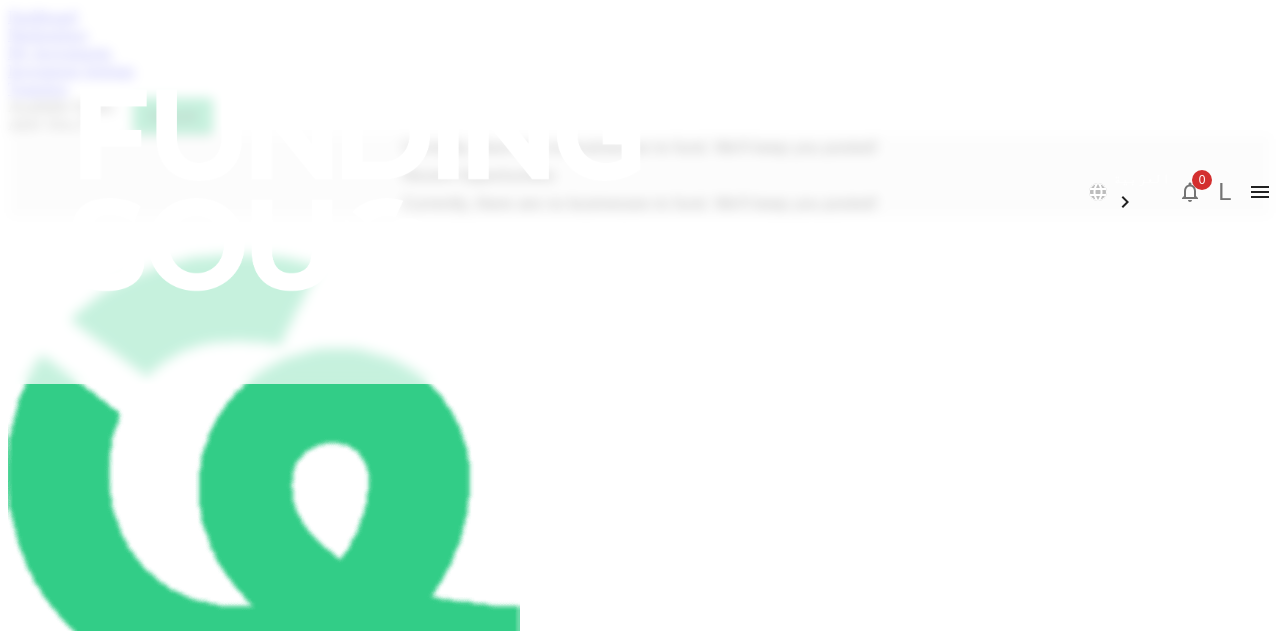 click on "My Investments" at bounding box center (60, 52) 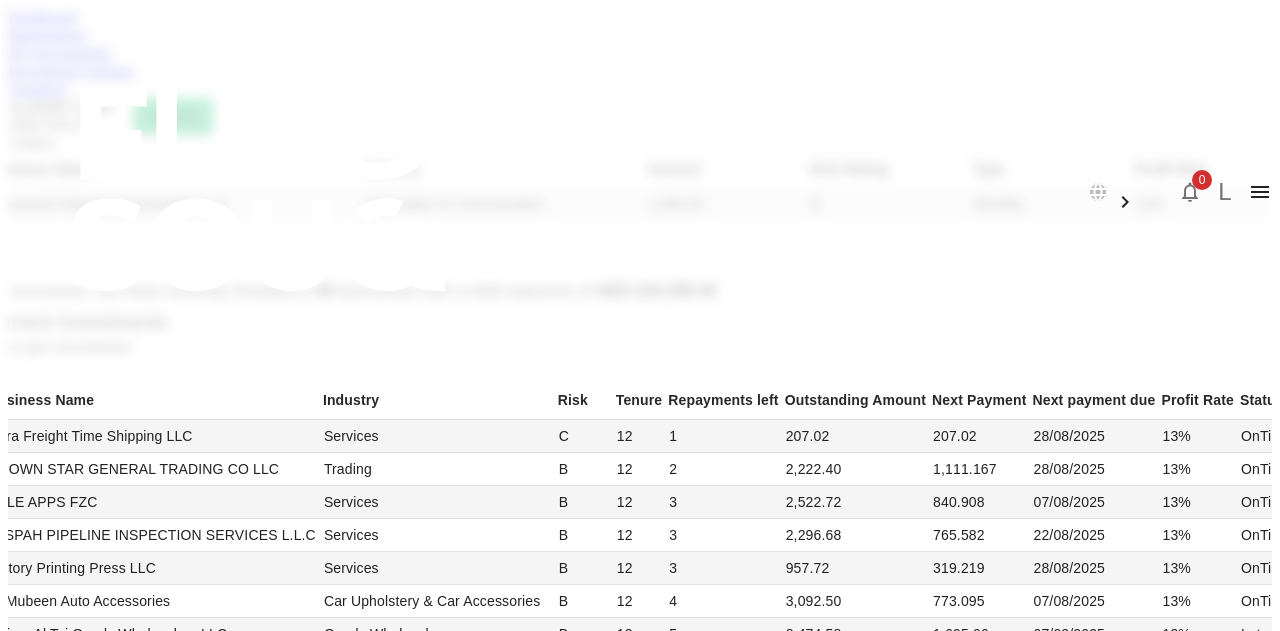 click on "Investment Settings" at bounding box center [640, 71] 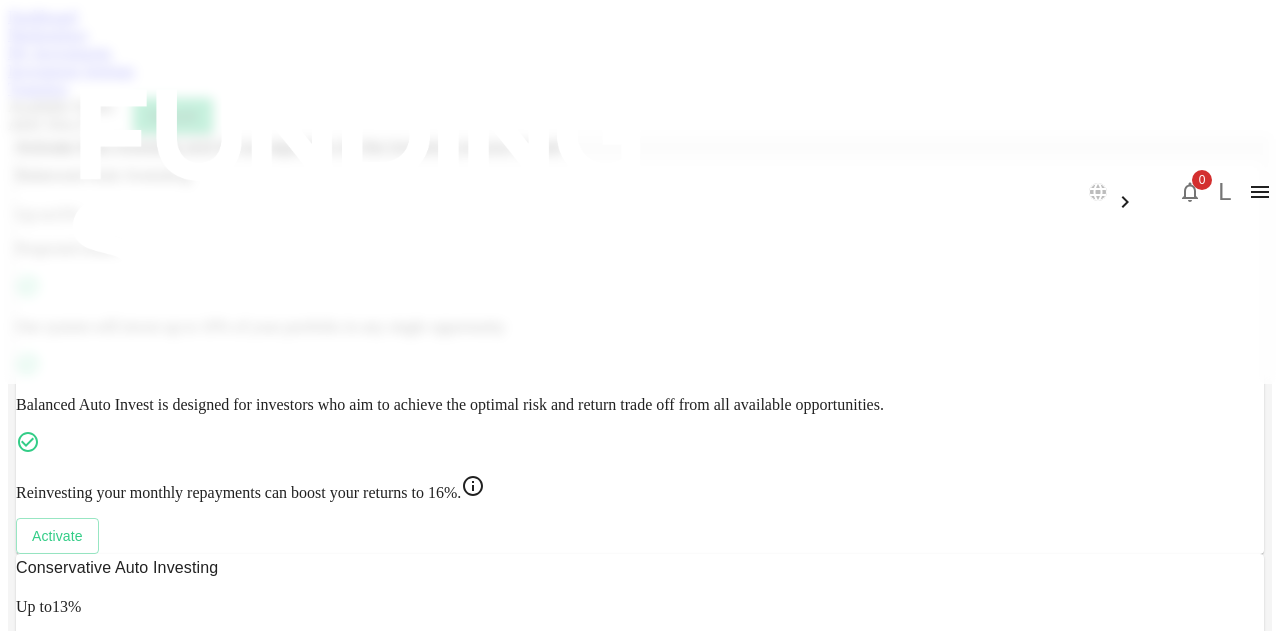 click on "Transfers" at bounding box center [38, 88] 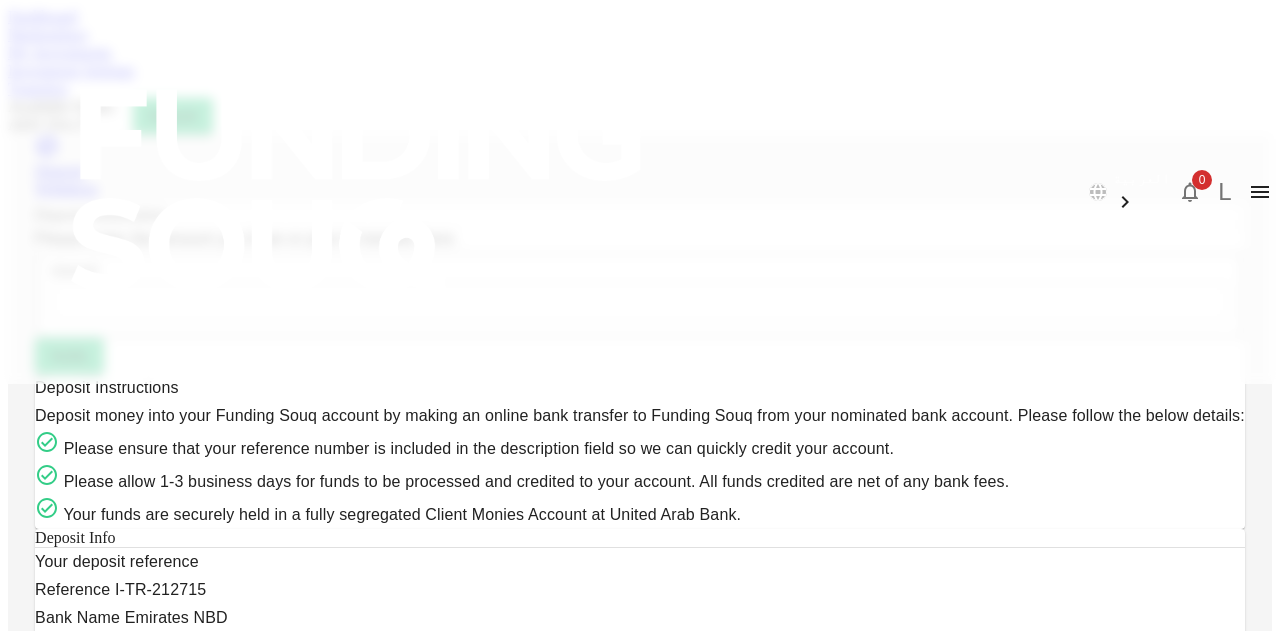 click on "My Investments" at bounding box center (60, 52) 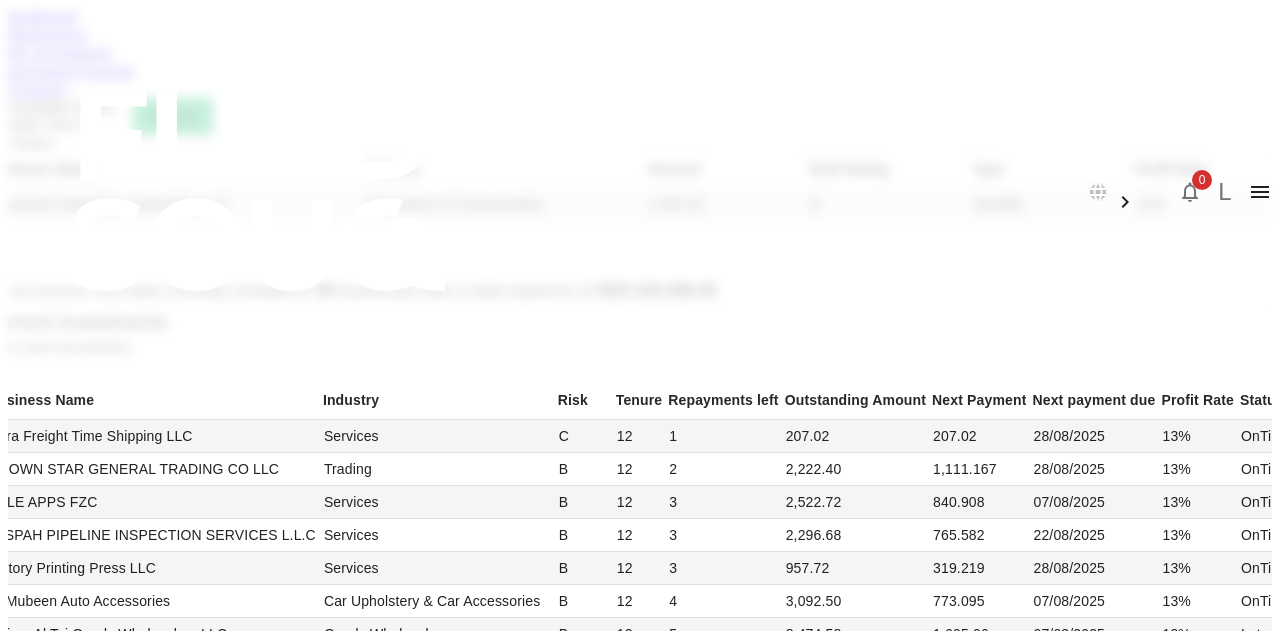 scroll, scrollTop: 700, scrollLeft: 0, axis: vertical 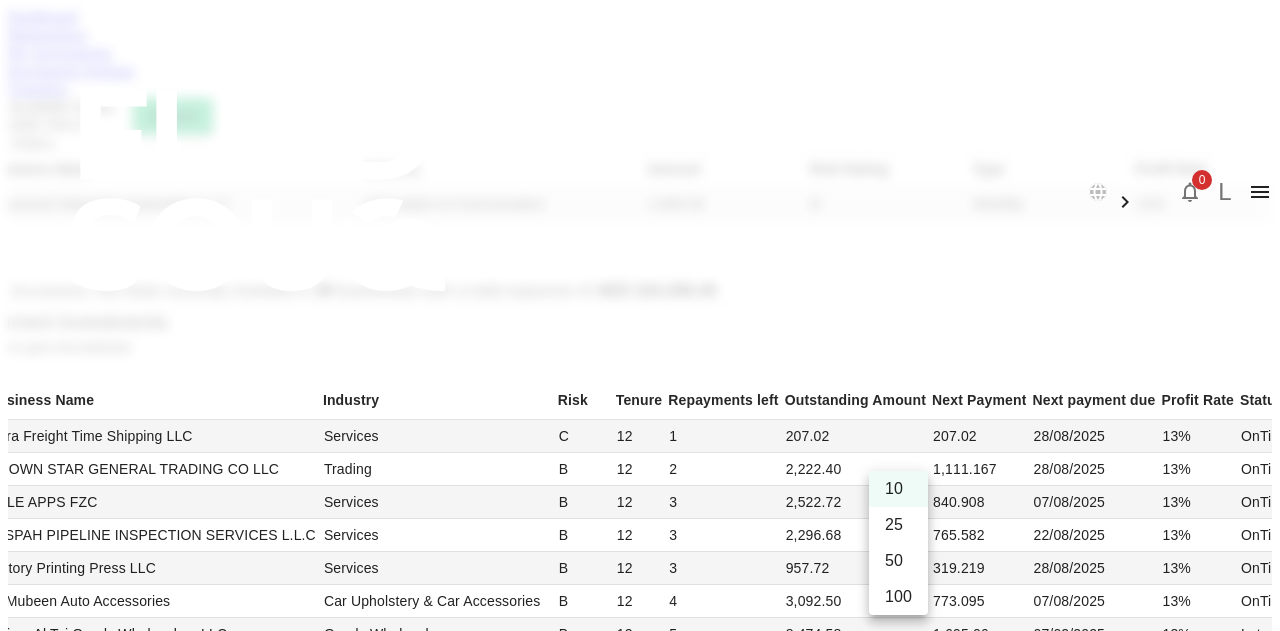 click on "50" at bounding box center (898, 561) 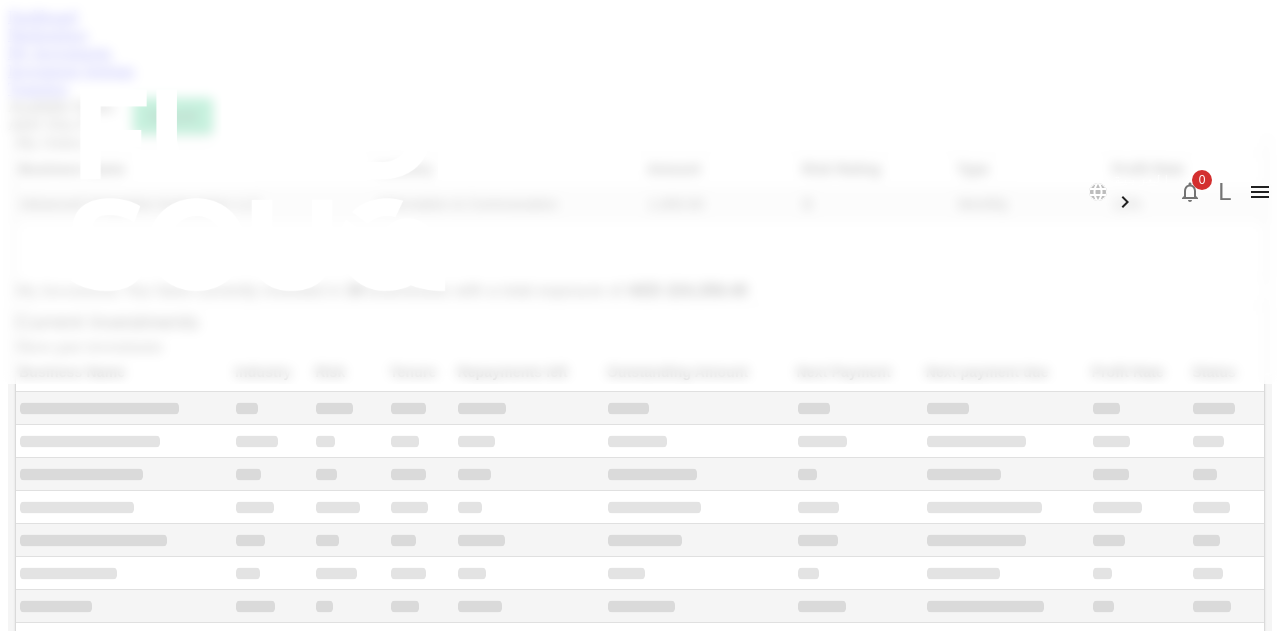 click on "50" at bounding box center (898, 525) 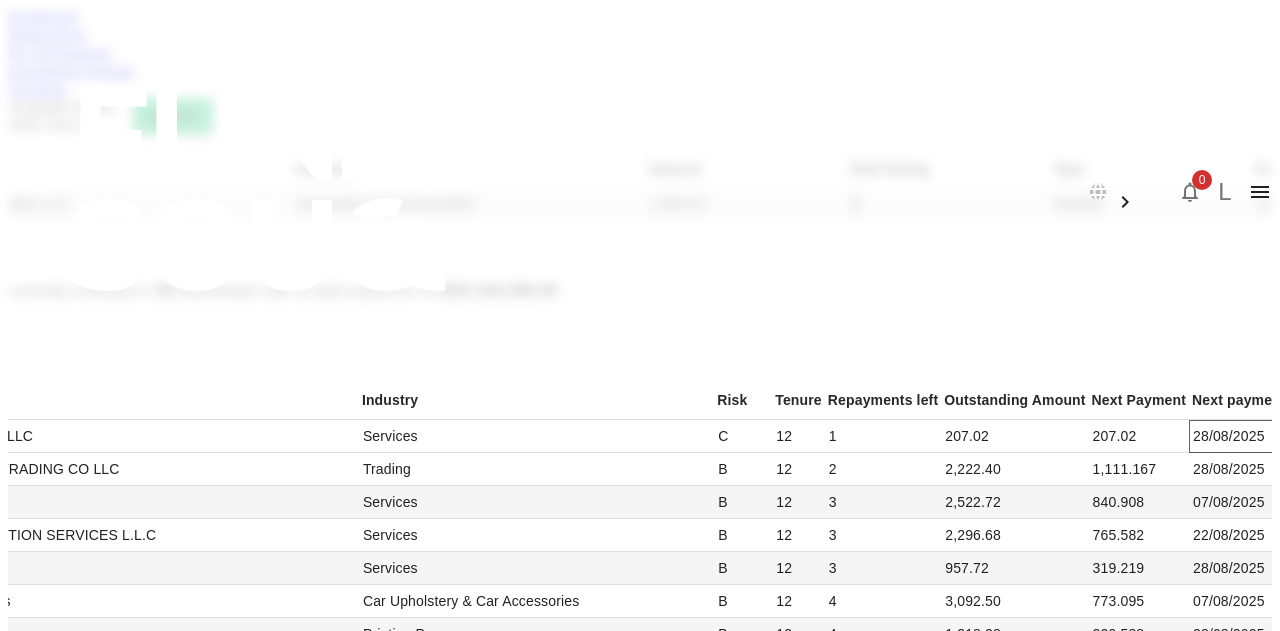 scroll, scrollTop: 320, scrollLeft: 0, axis: vertical 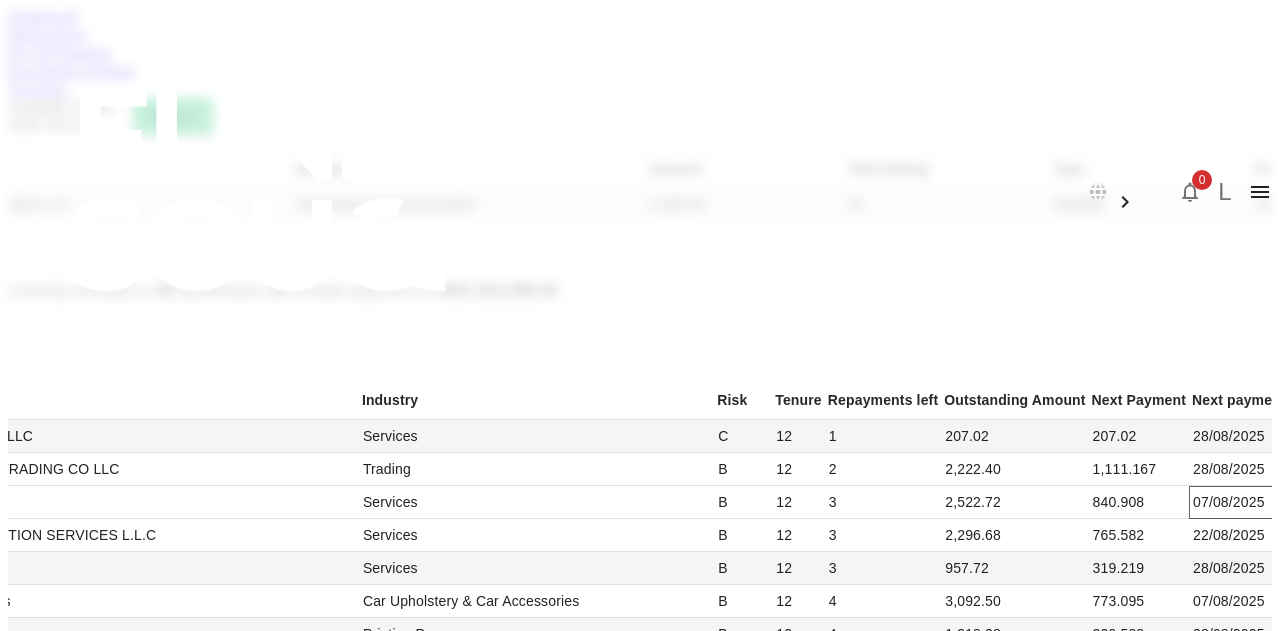 click on "07/08/2025" at bounding box center [1253, 502] 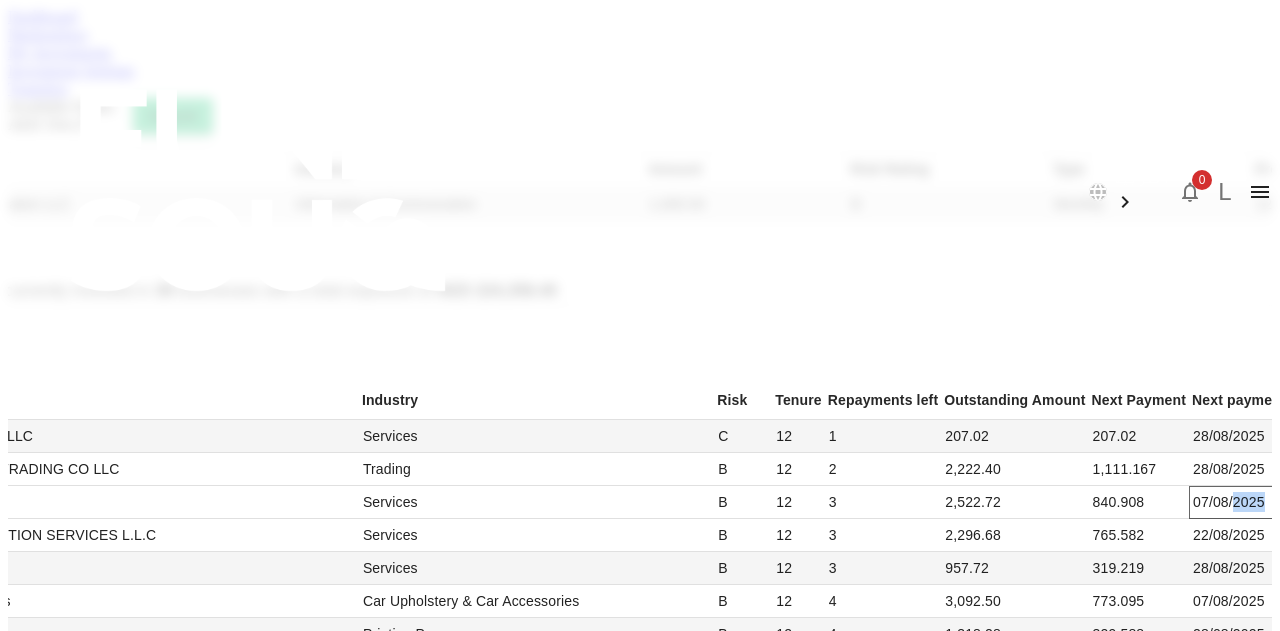 click on "07/08/2025" at bounding box center (1253, 502) 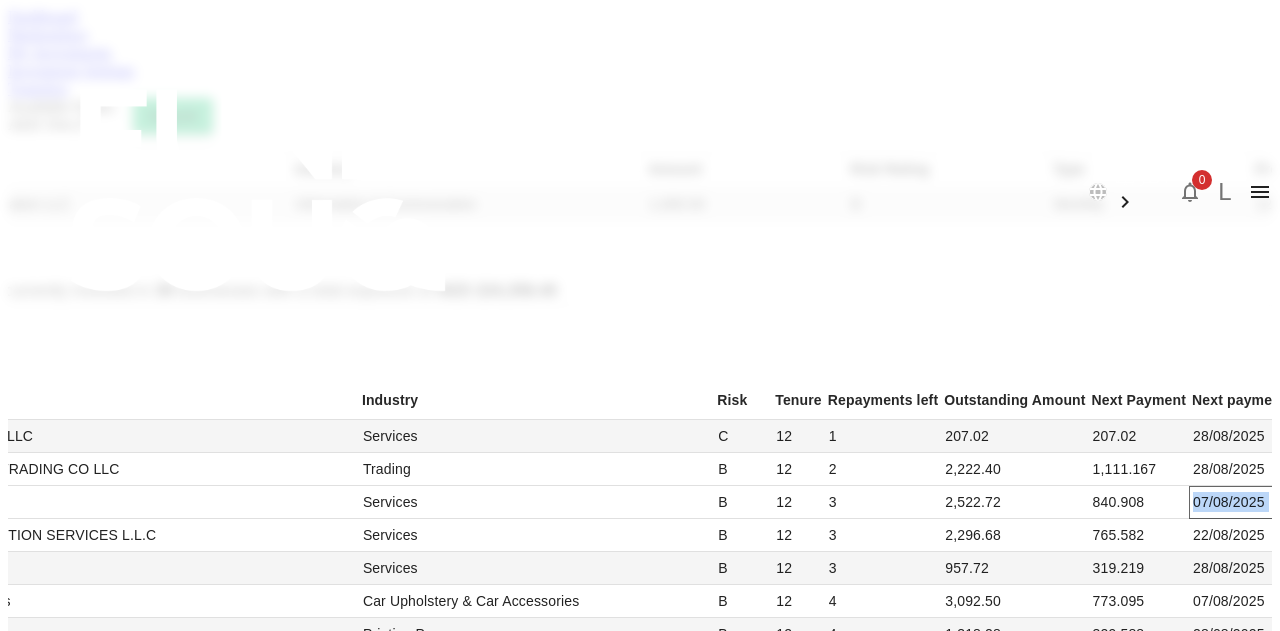 click on "07/08/2025" at bounding box center (1253, 502) 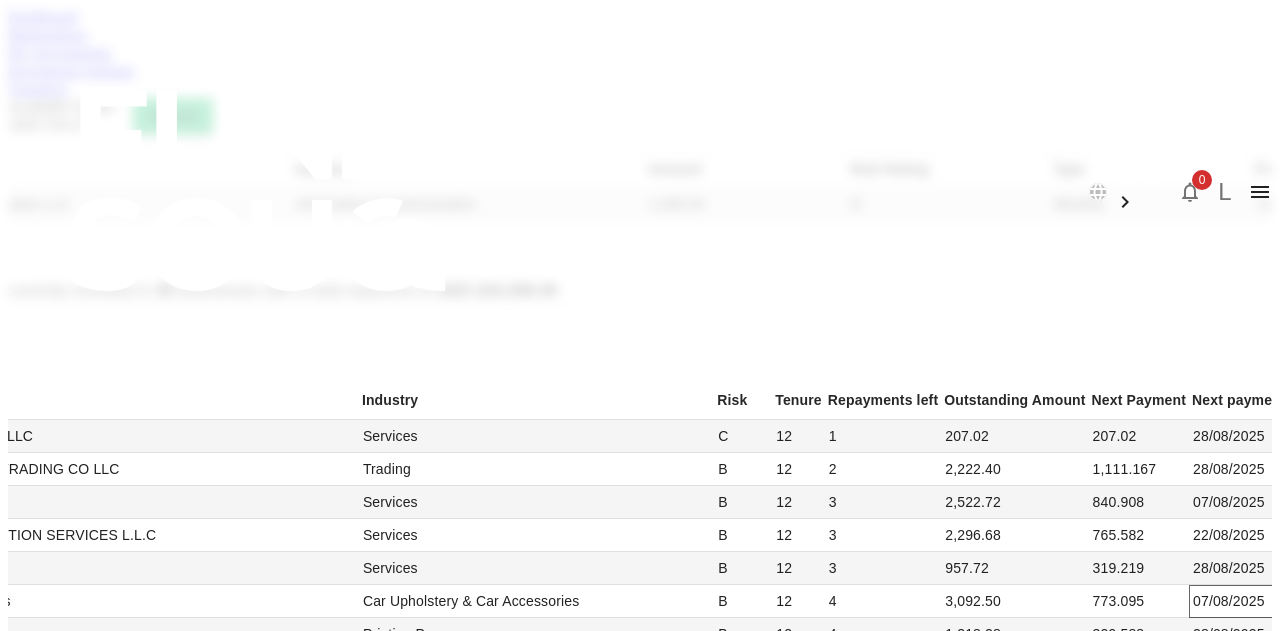 click on "07/08/2025" at bounding box center (1253, 601) 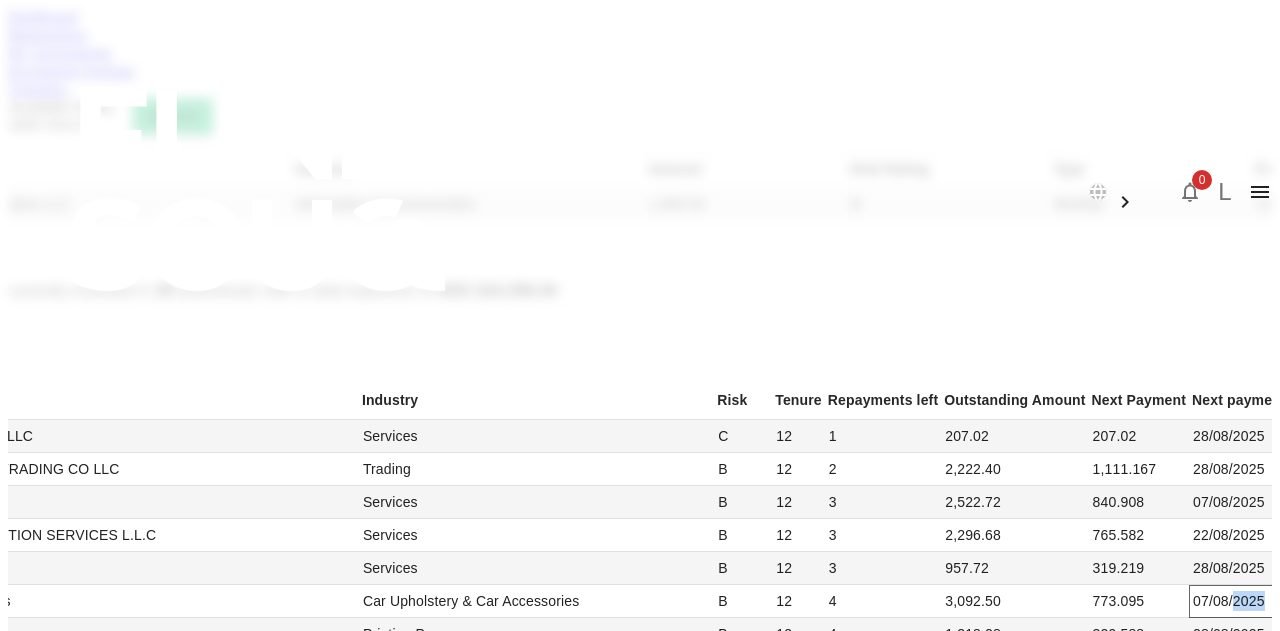 click on "07/08/2025" at bounding box center (1253, 601) 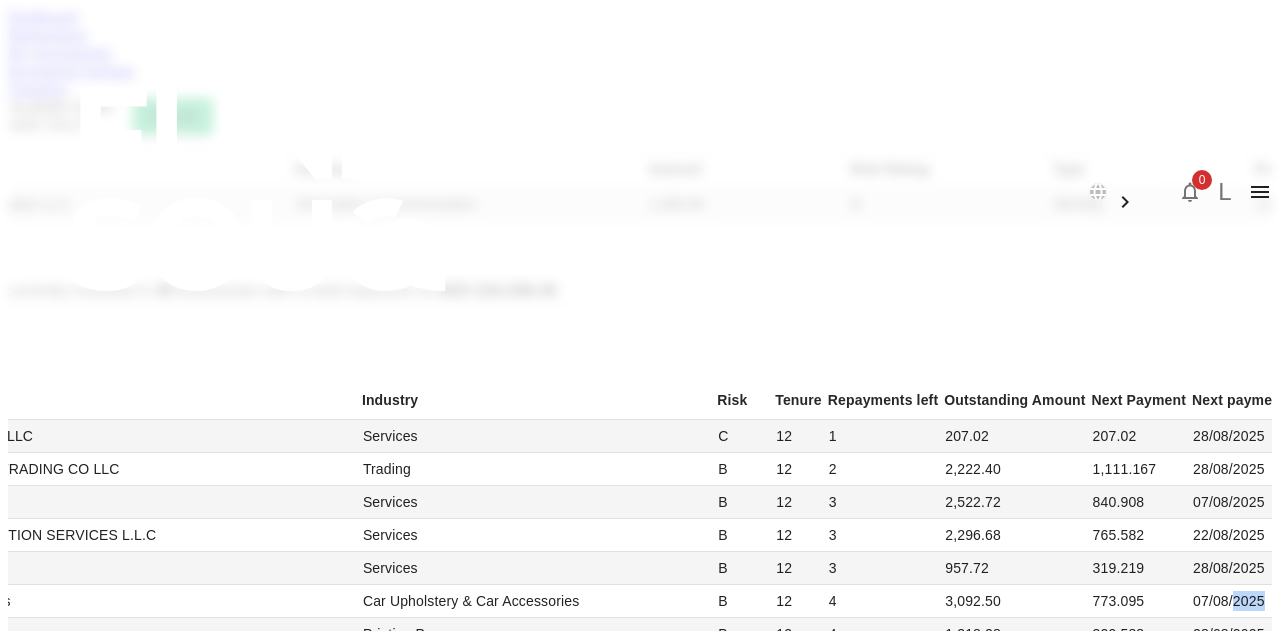 scroll, scrollTop: 620, scrollLeft: 0, axis: vertical 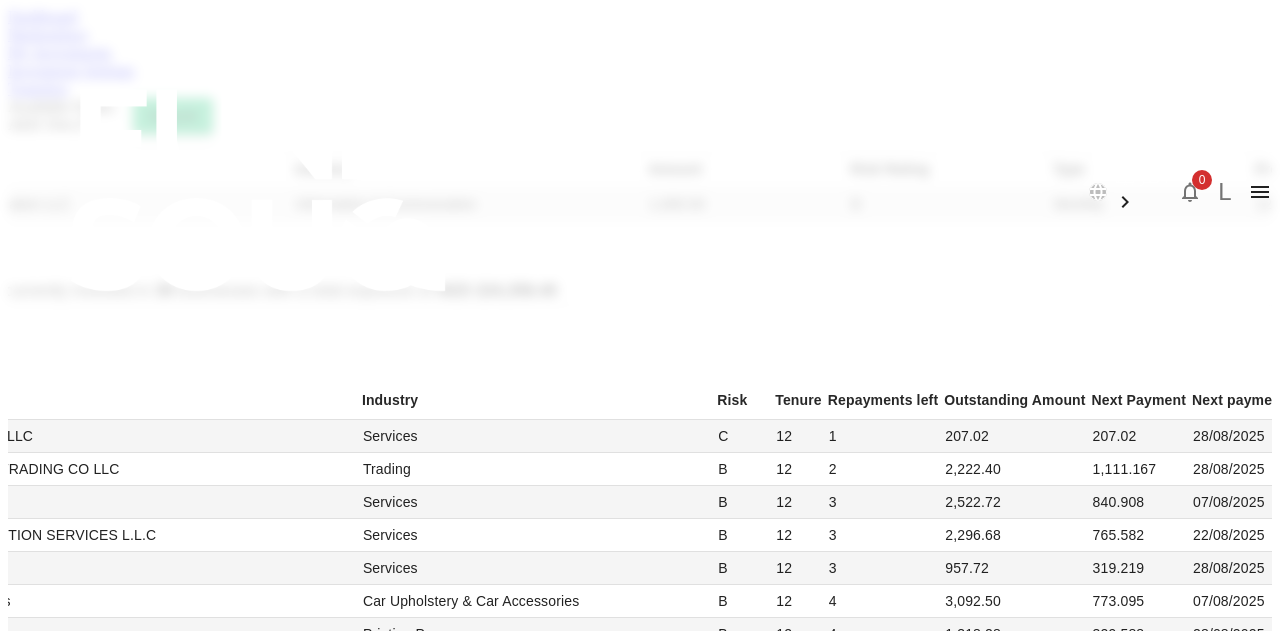 click on "07/08/2025" at bounding box center [1253, 733] 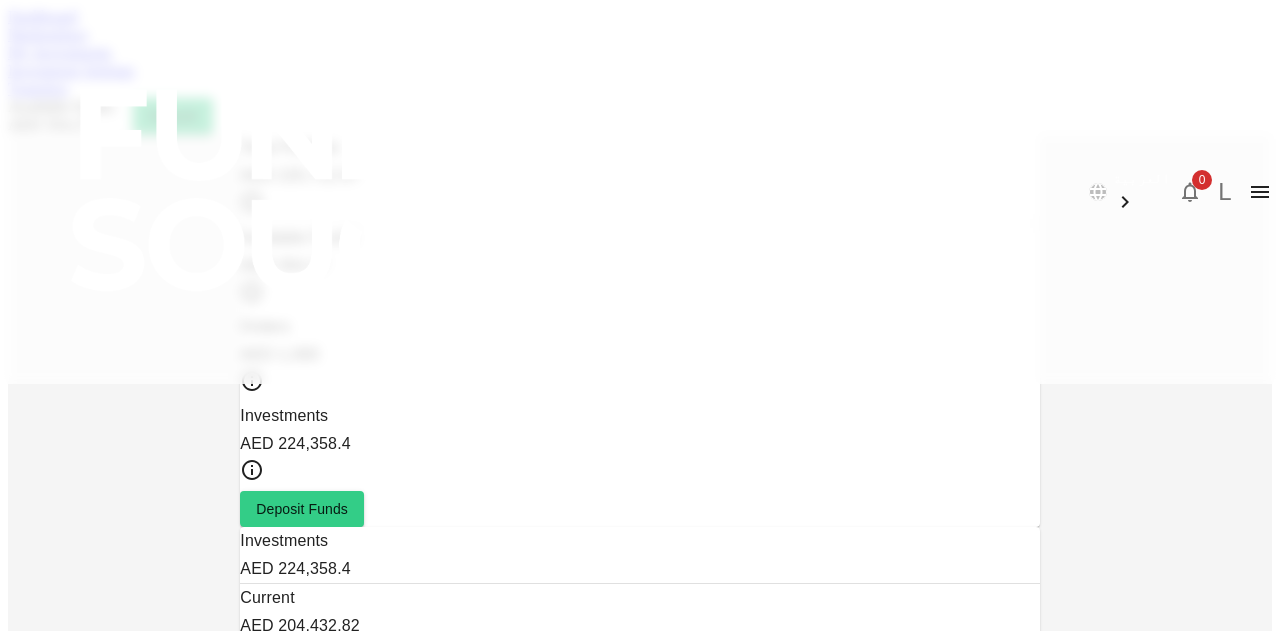 scroll, scrollTop: 196, scrollLeft: 0, axis: vertical 